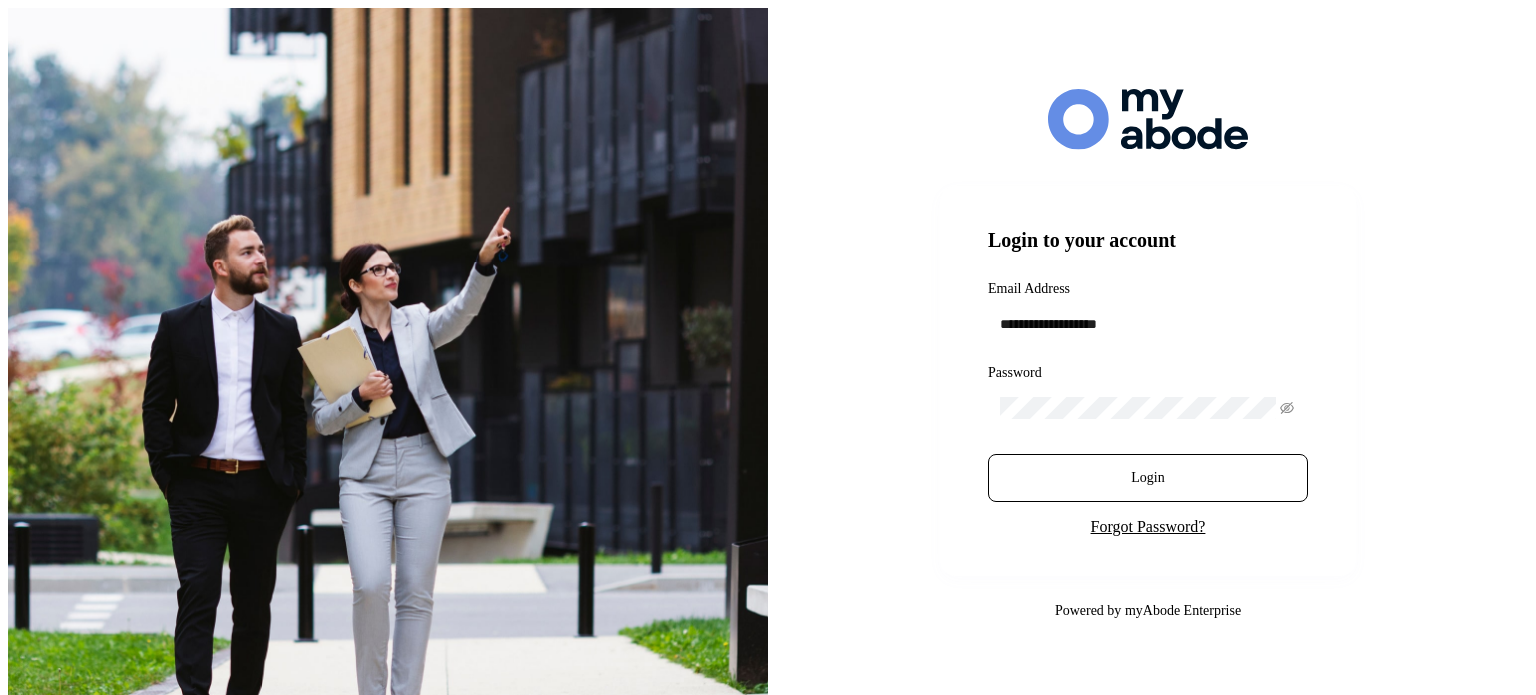 scroll, scrollTop: 0, scrollLeft: 0, axis: both 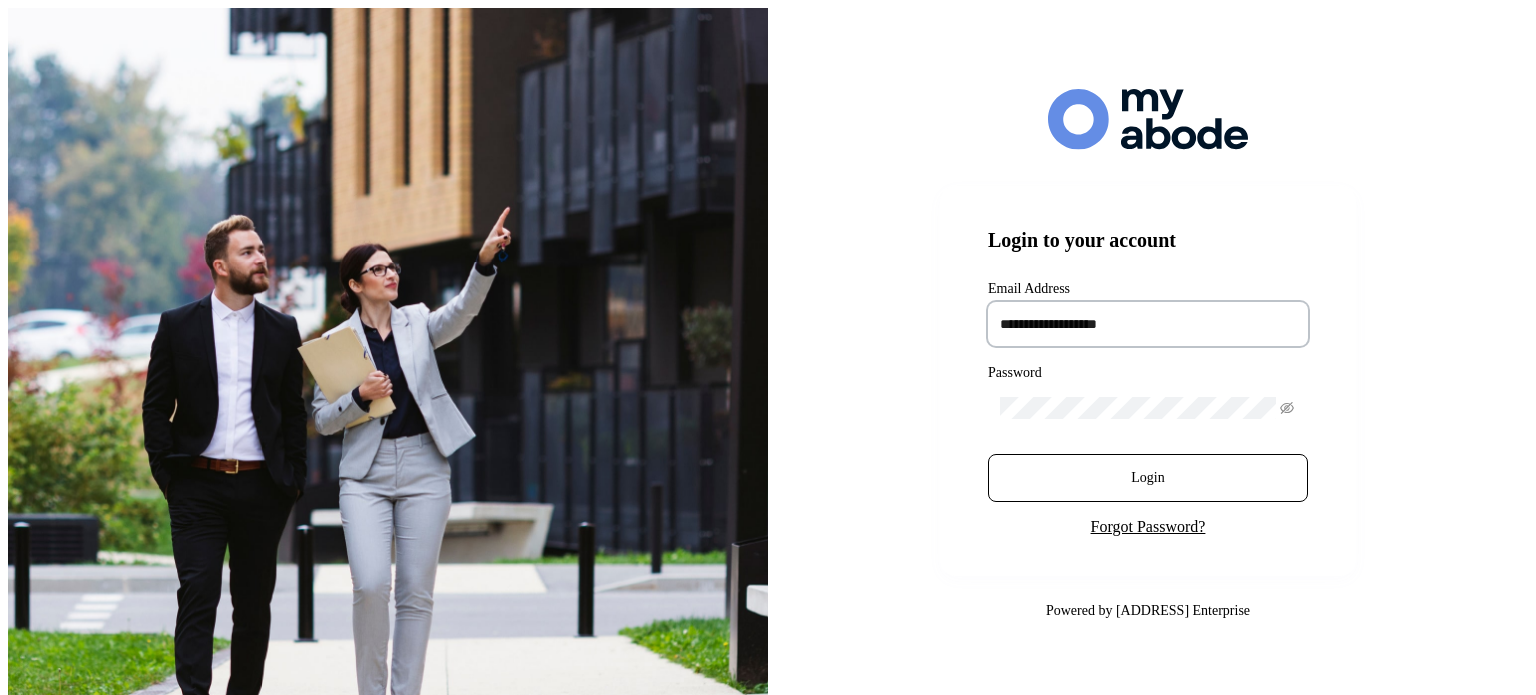 click at bounding box center [1148, 324] 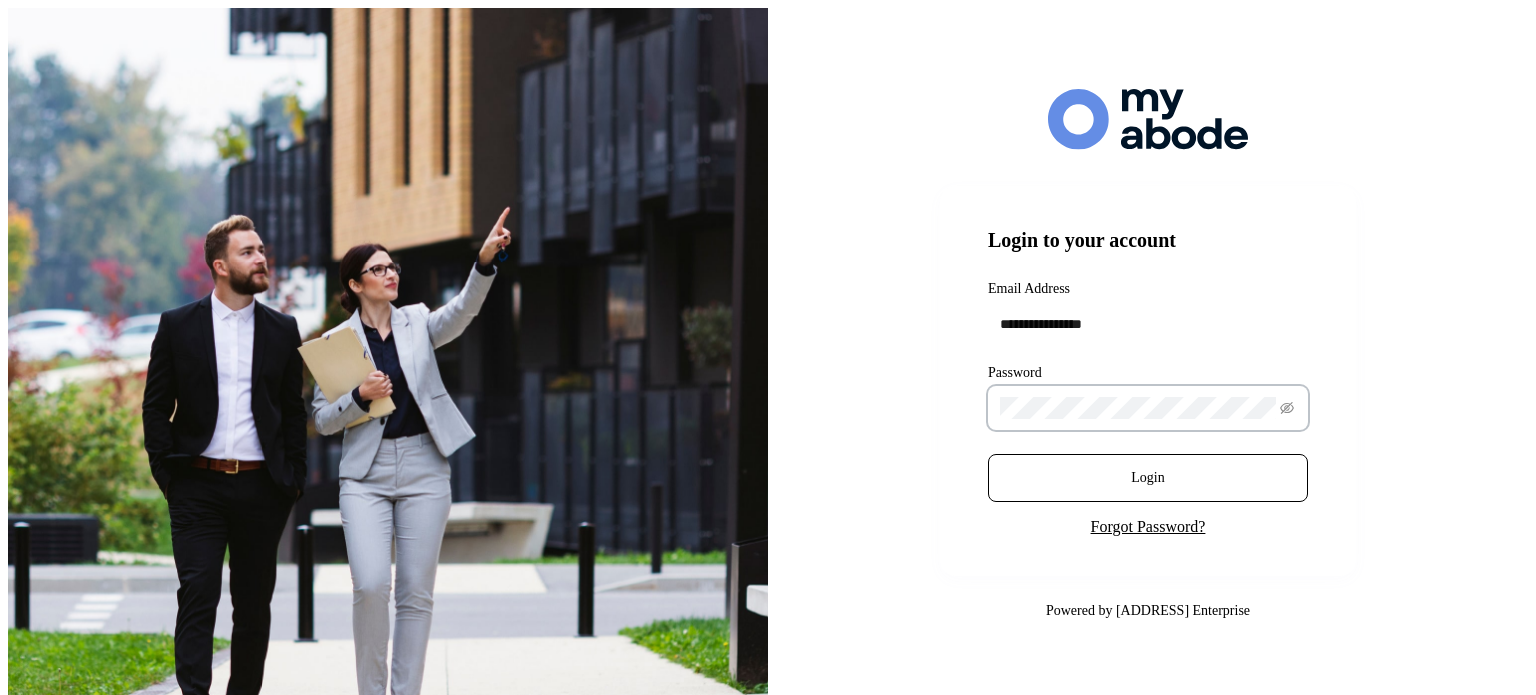 click on "Login" at bounding box center [1148, 478] 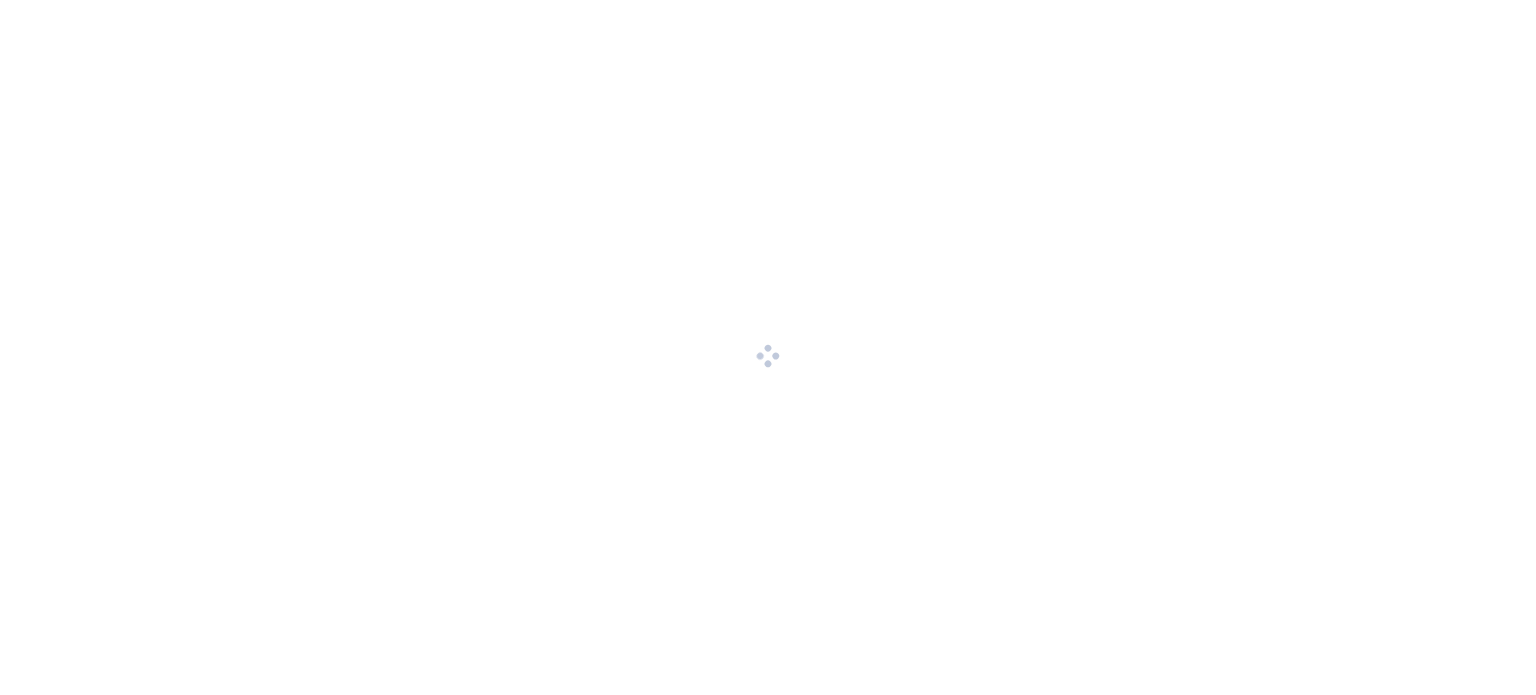 scroll, scrollTop: 0, scrollLeft: 0, axis: both 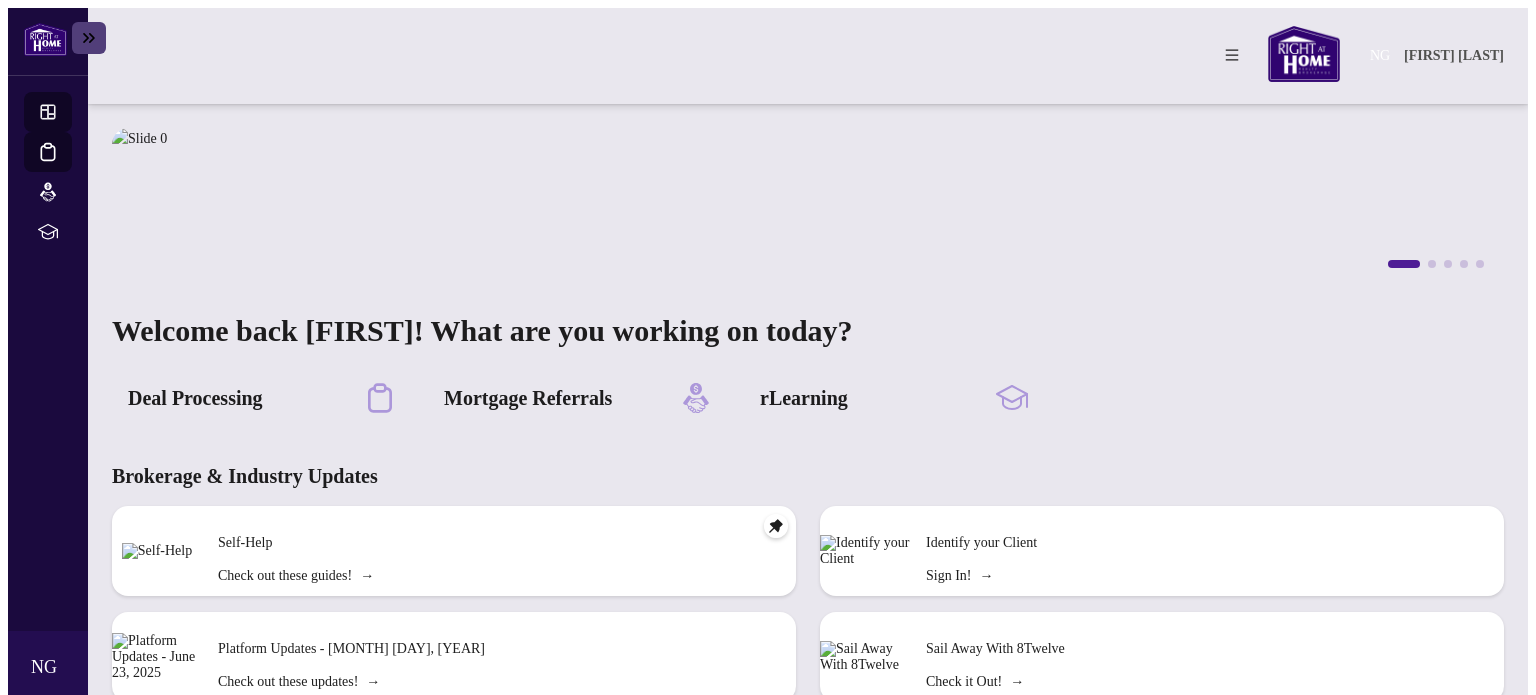 click on "Deal Processing" at bounding box center (66, 165) 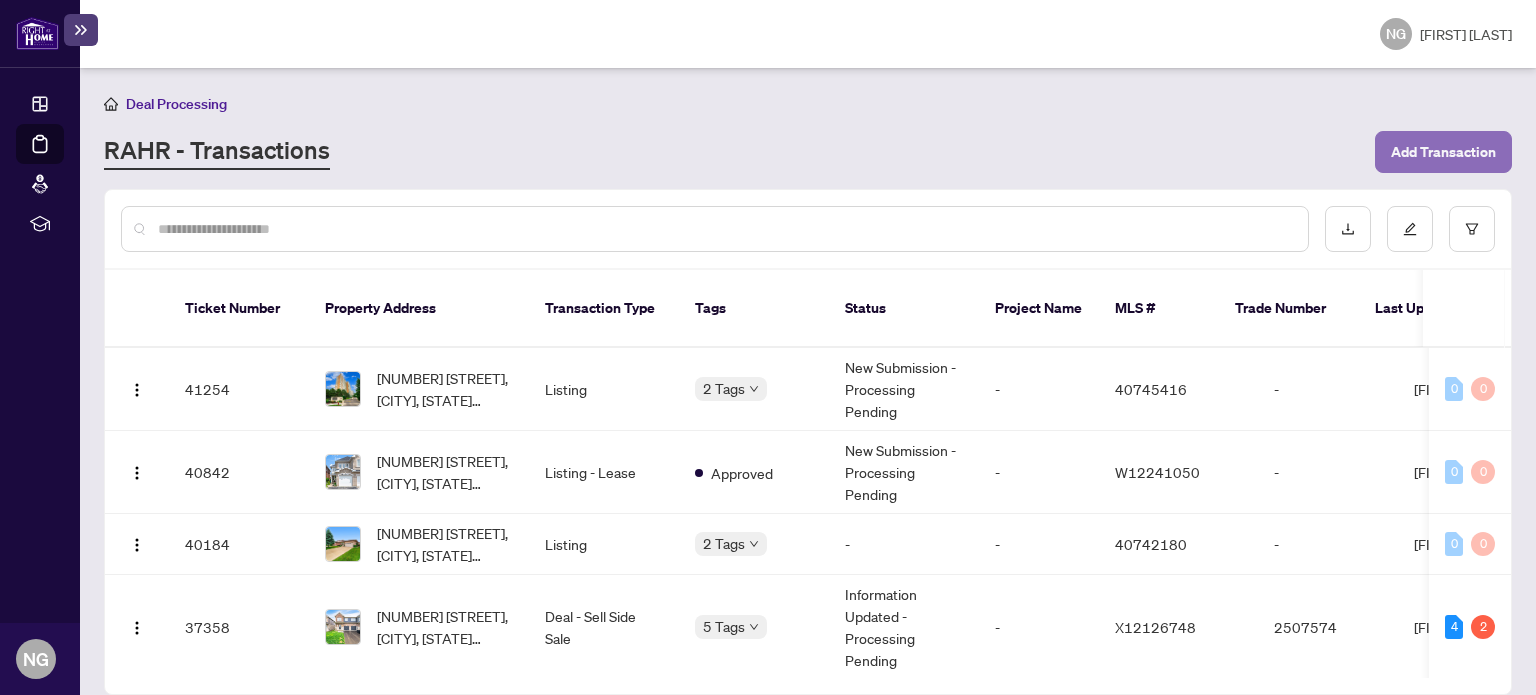 click on "Add Transaction" at bounding box center [1443, 152] 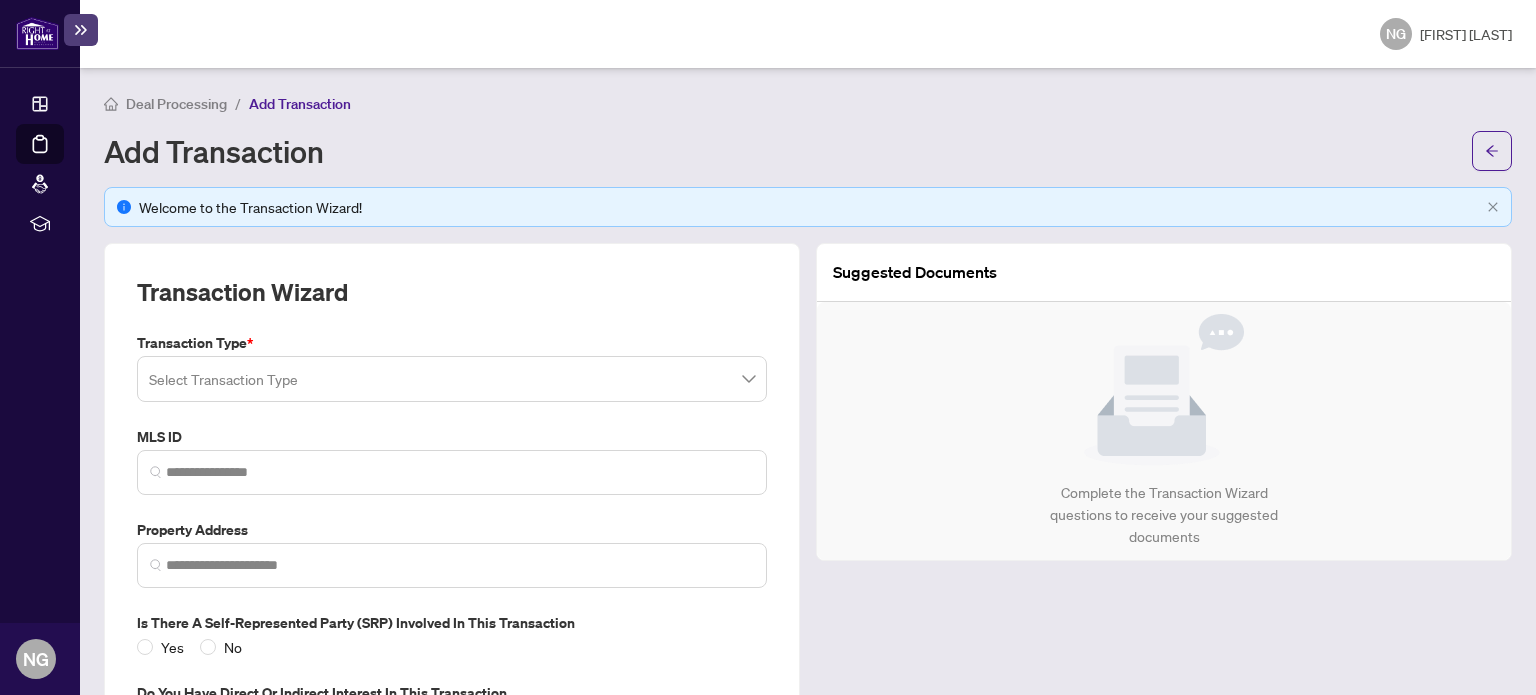 click at bounding box center [452, 379] 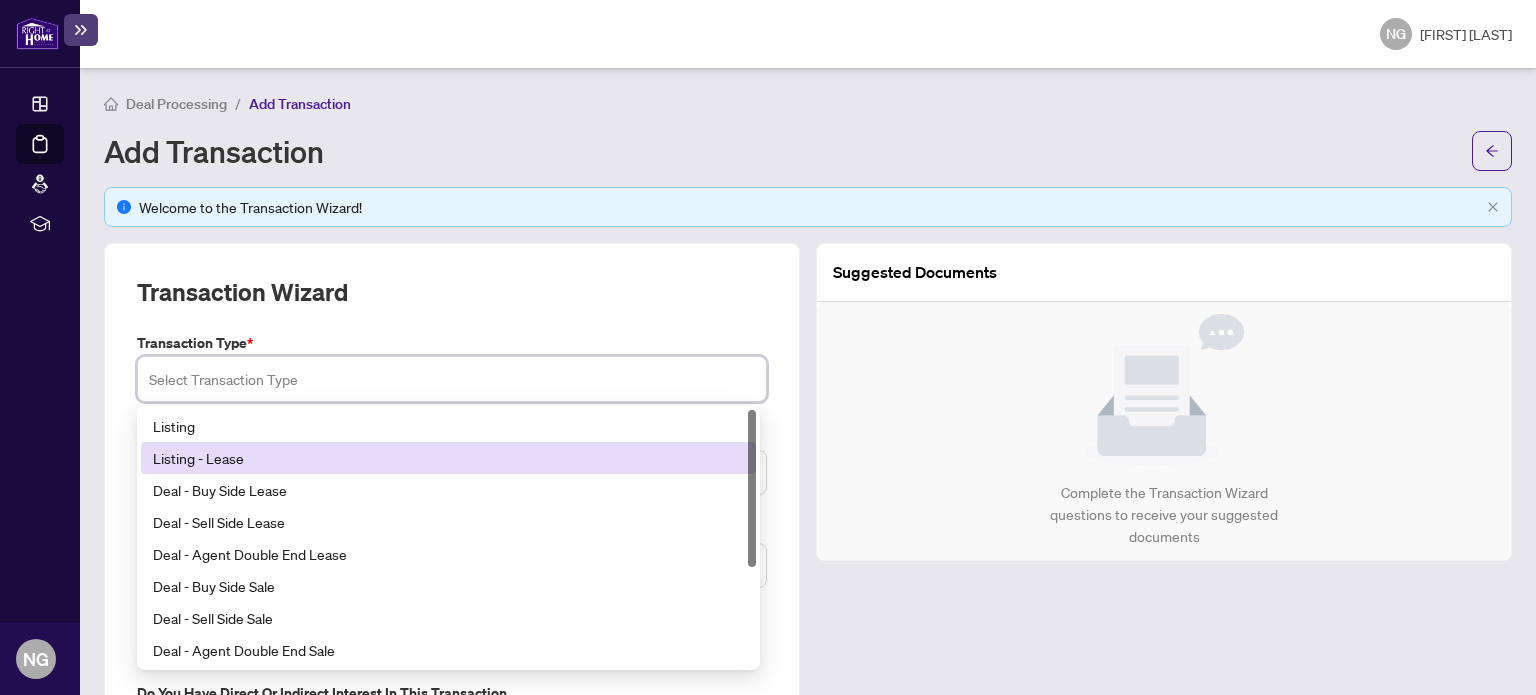 click on "Listing - Lease" at bounding box center (448, 458) 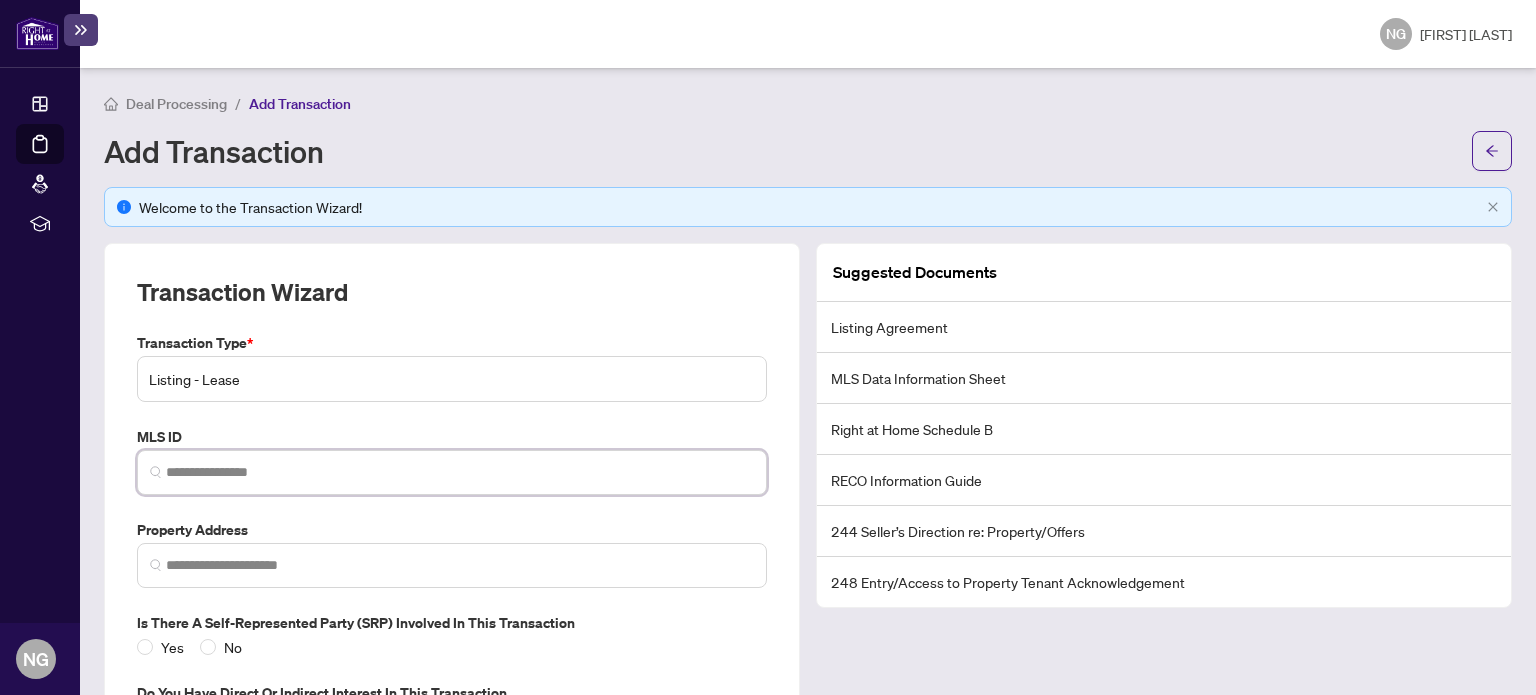 click at bounding box center (460, 472) 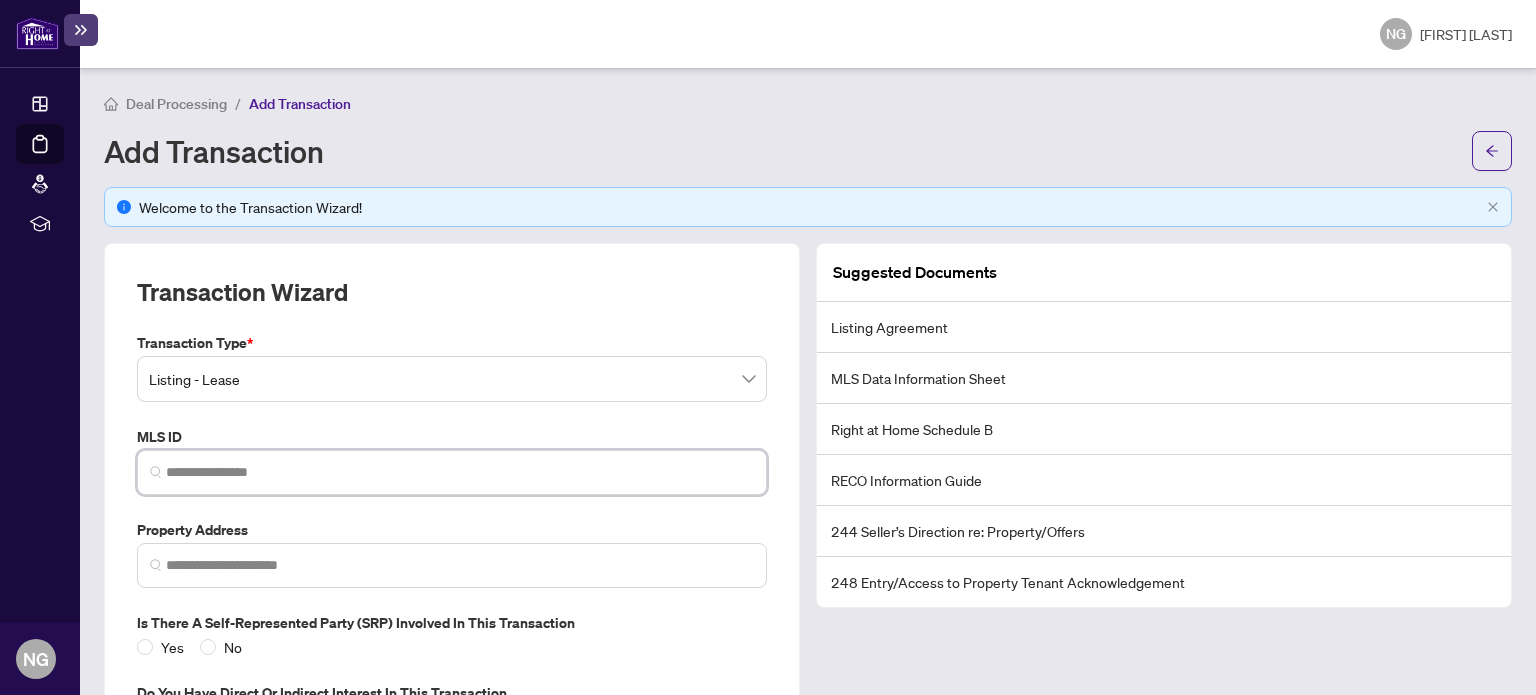paste on "*********" 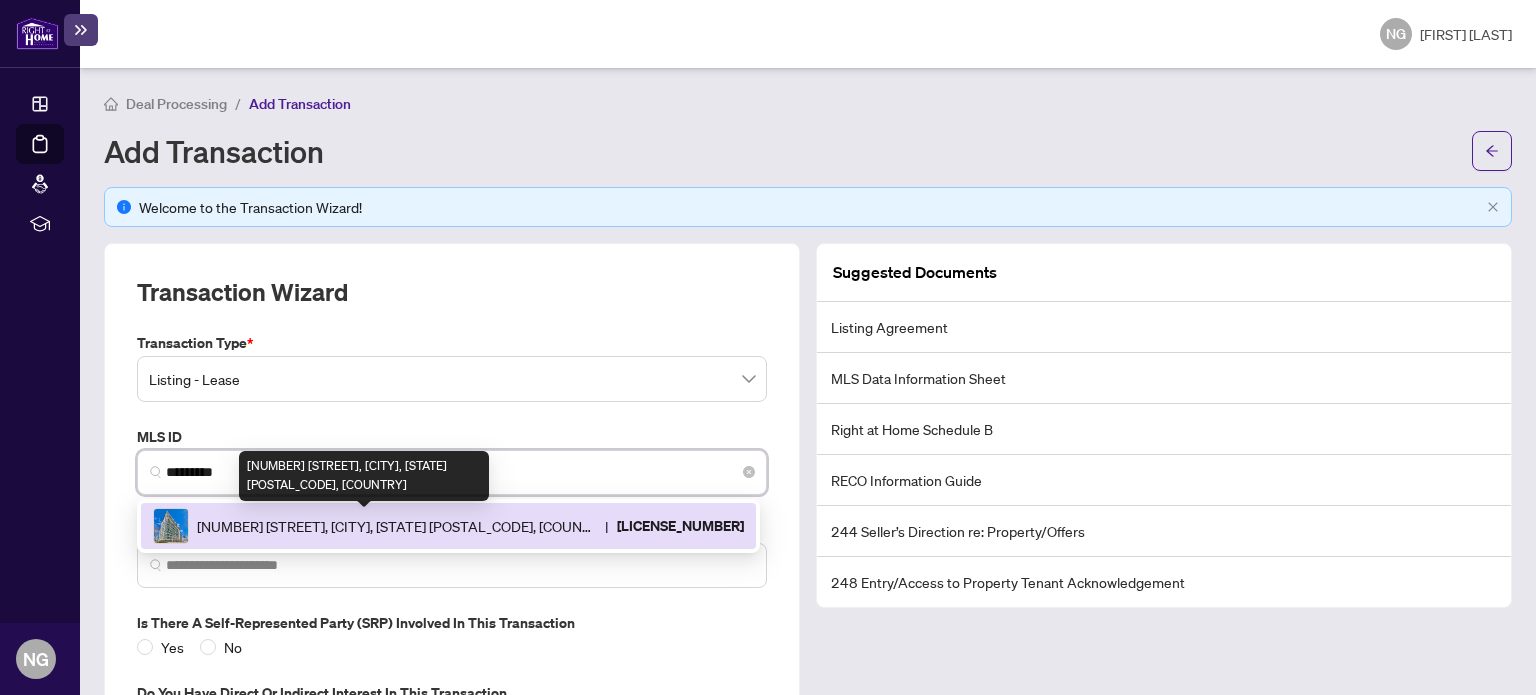click on "[NUMBER] [STREET], [CITY], [STATE] [POSTAL_CODE], [COUNTRY]" at bounding box center [397, 526] 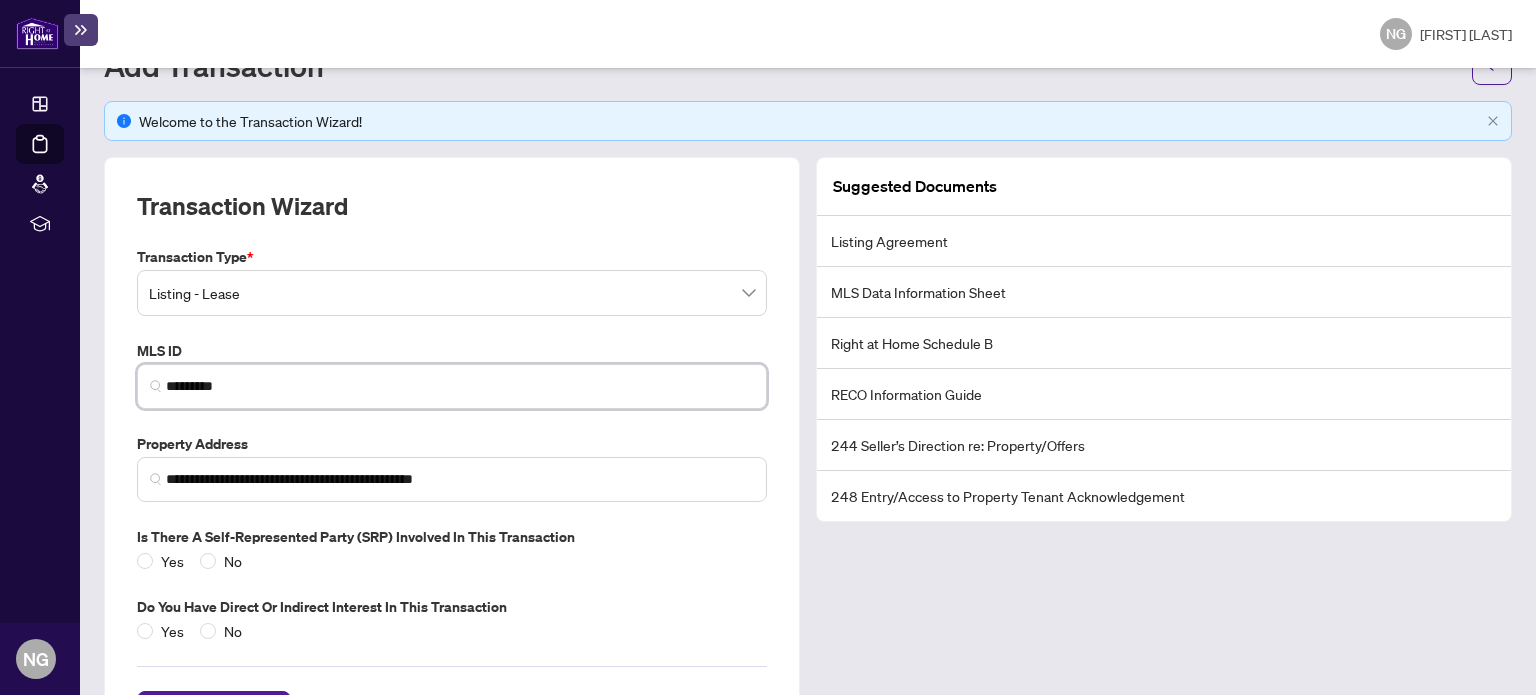 scroll, scrollTop: 177, scrollLeft: 0, axis: vertical 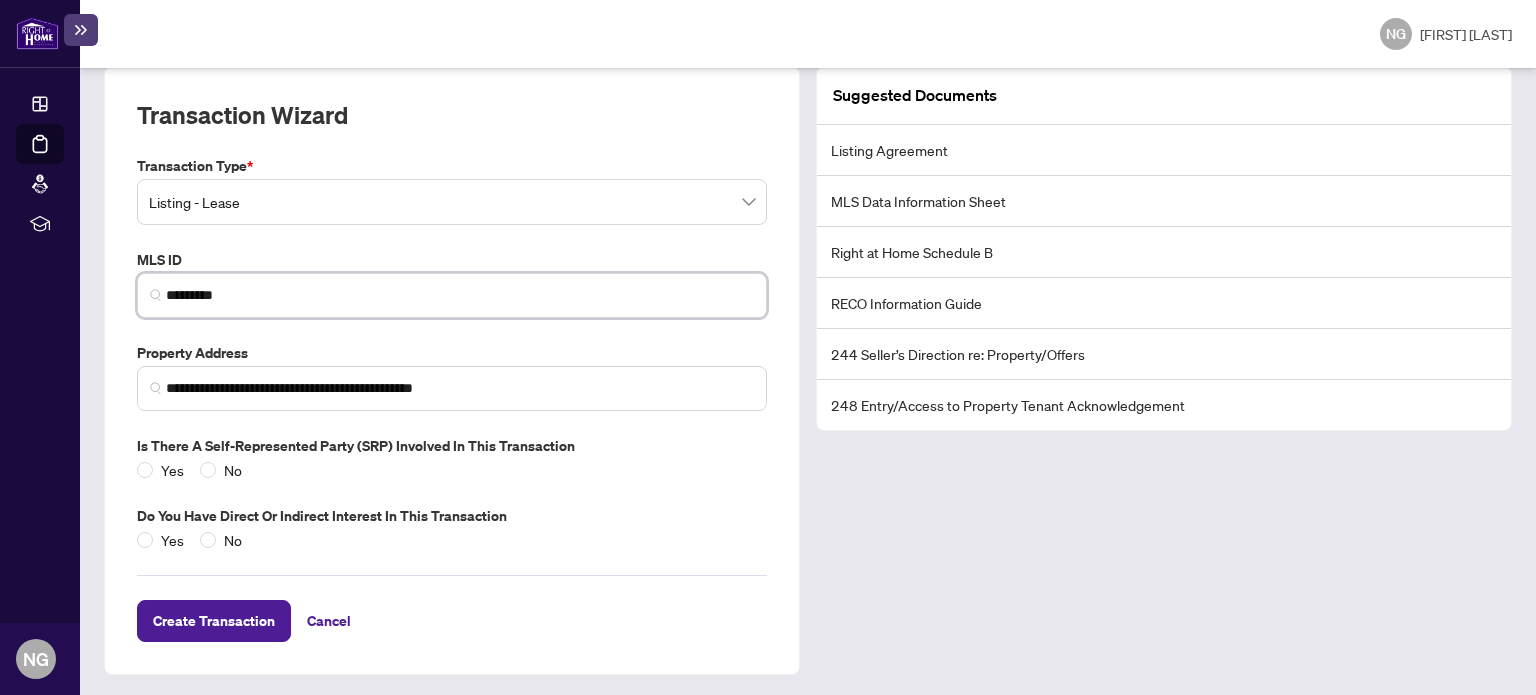 type on "*********" 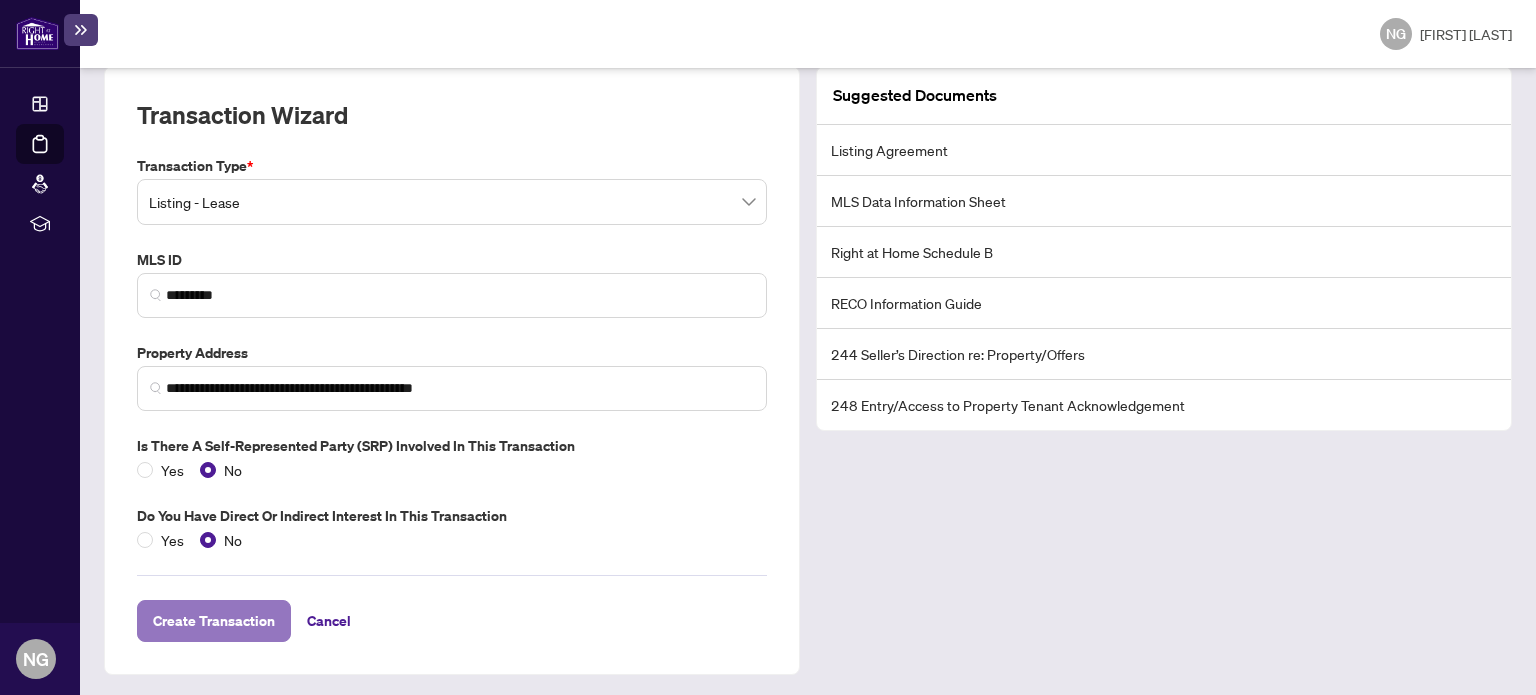 click on "Create Transaction" at bounding box center (214, 621) 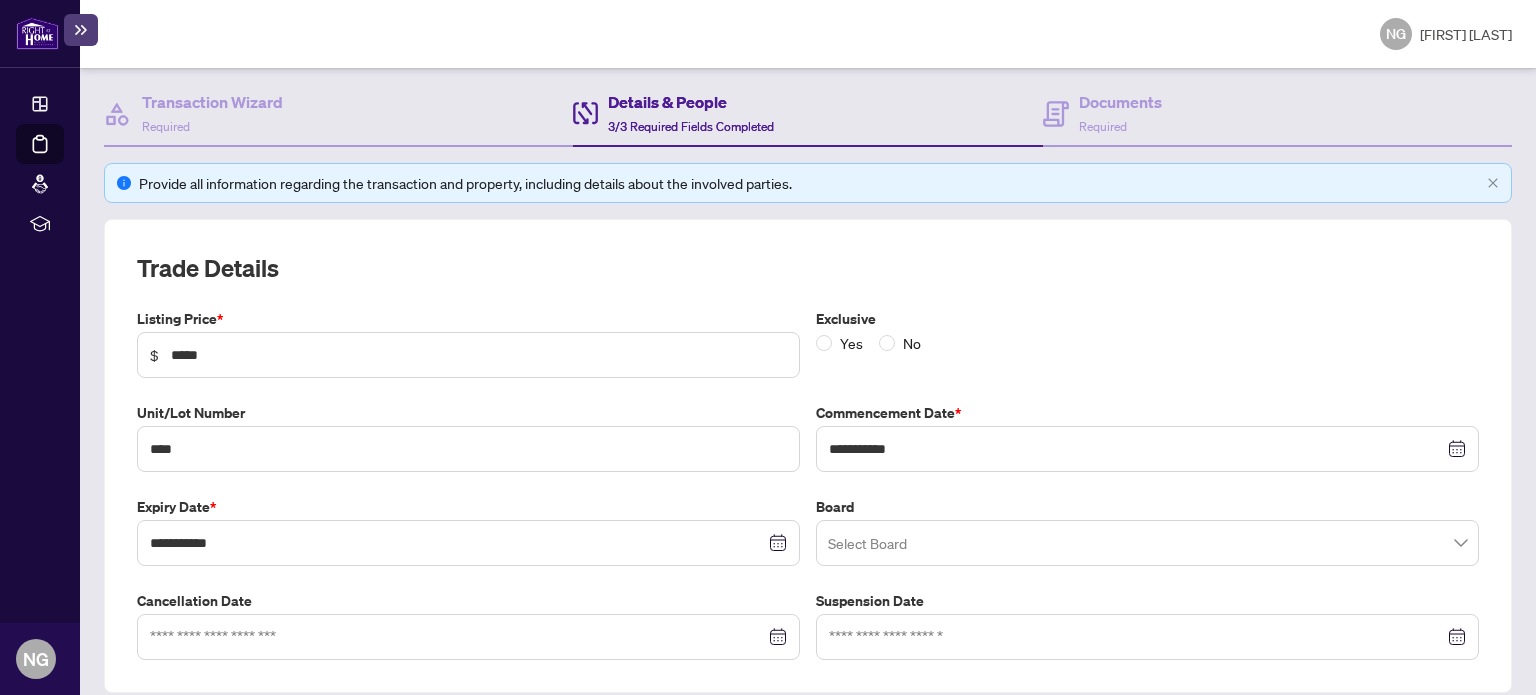 scroll, scrollTop: 219, scrollLeft: 0, axis: vertical 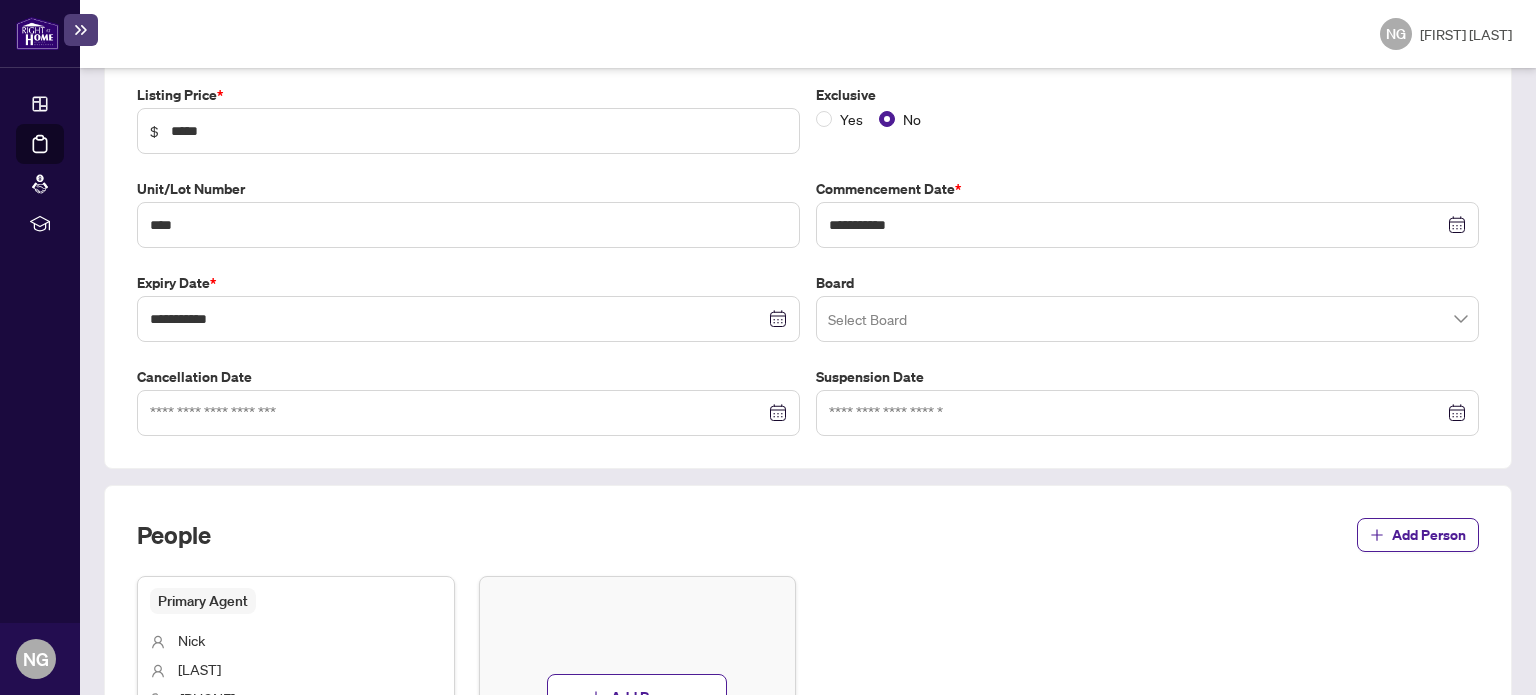 click at bounding box center (1147, 319) 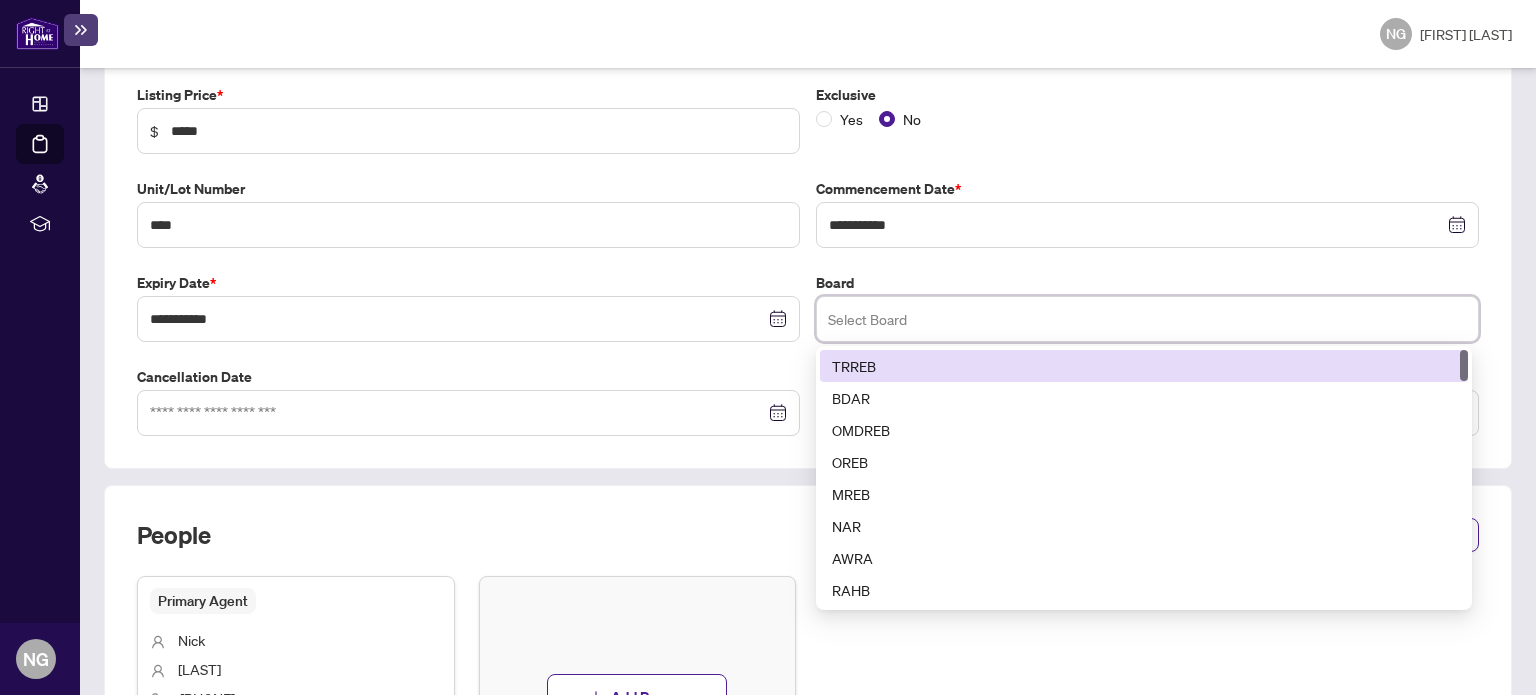click on "TRREB" at bounding box center (1144, 366) 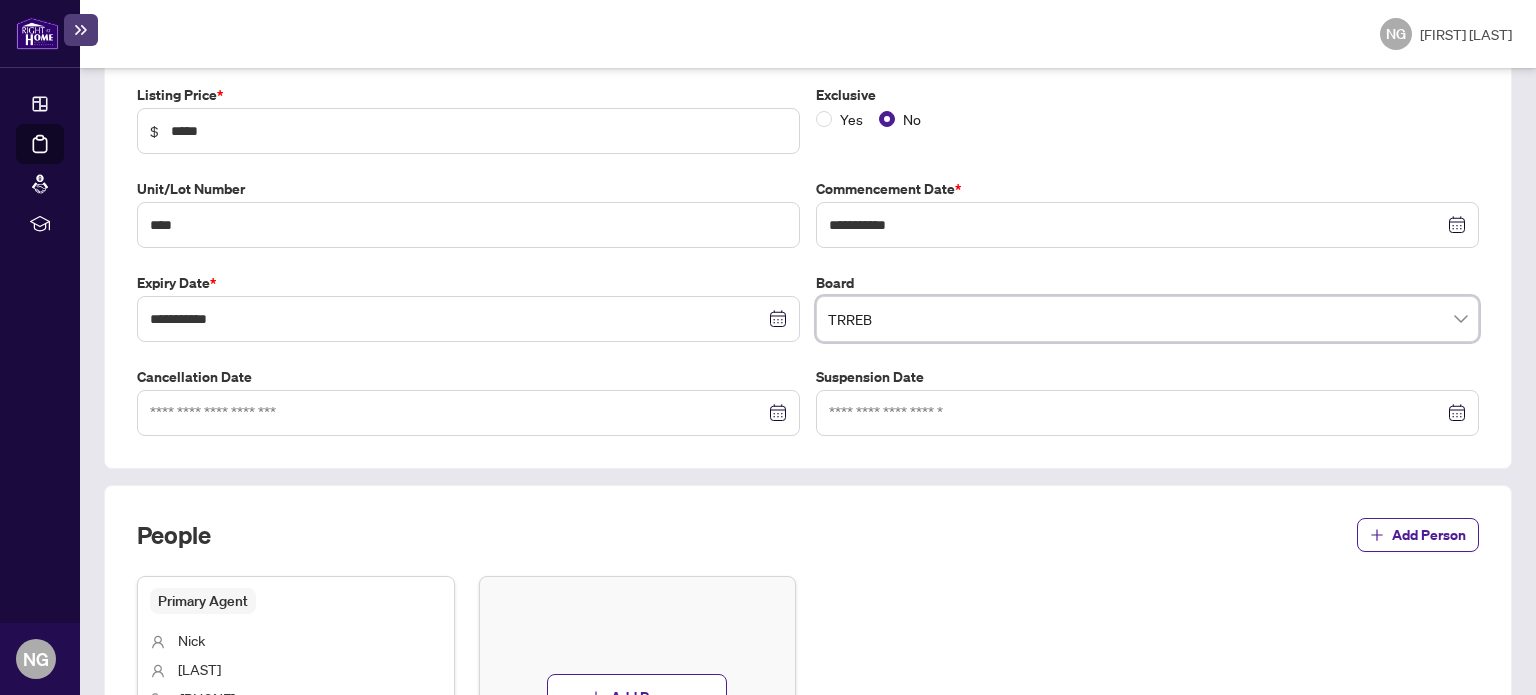 scroll, scrollTop: 650, scrollLeft: 0, axis: vertical 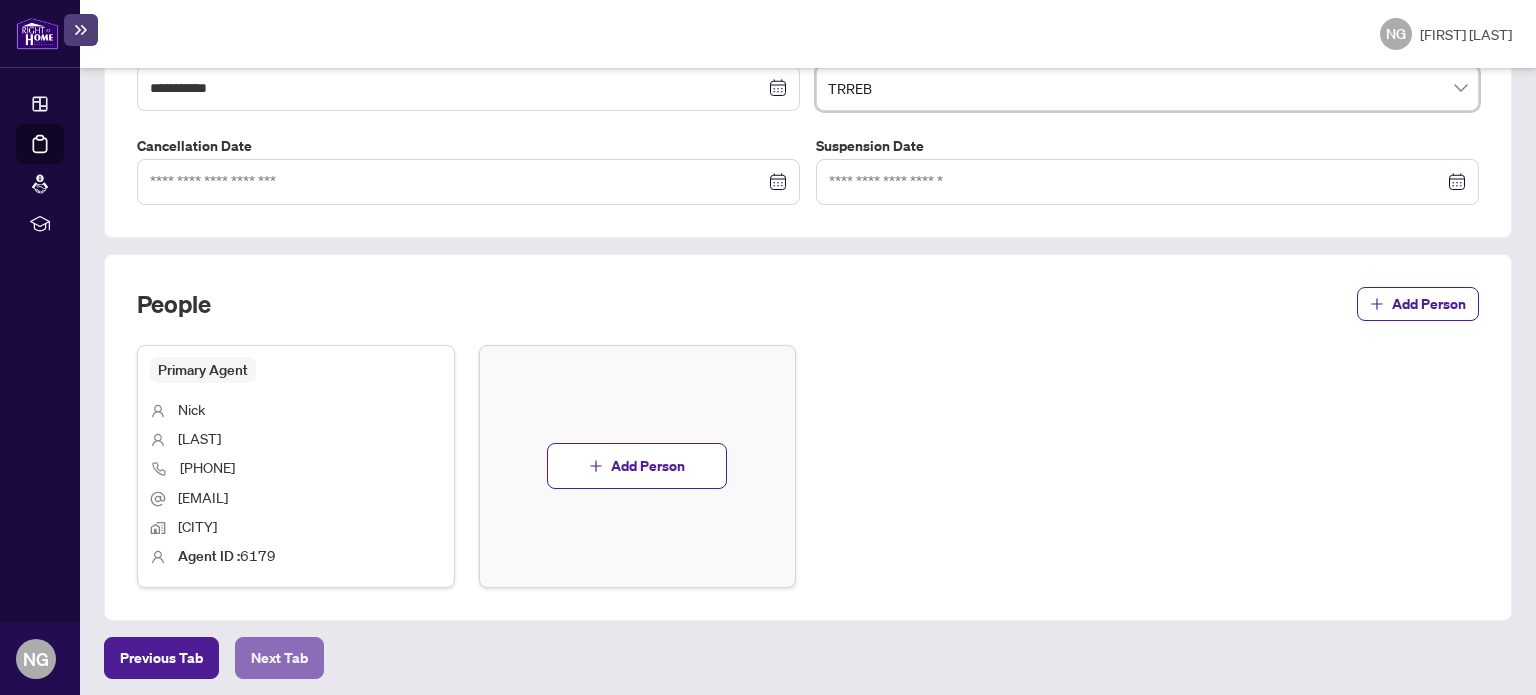 click on "Next Tab" at bounding box center [161, 658] 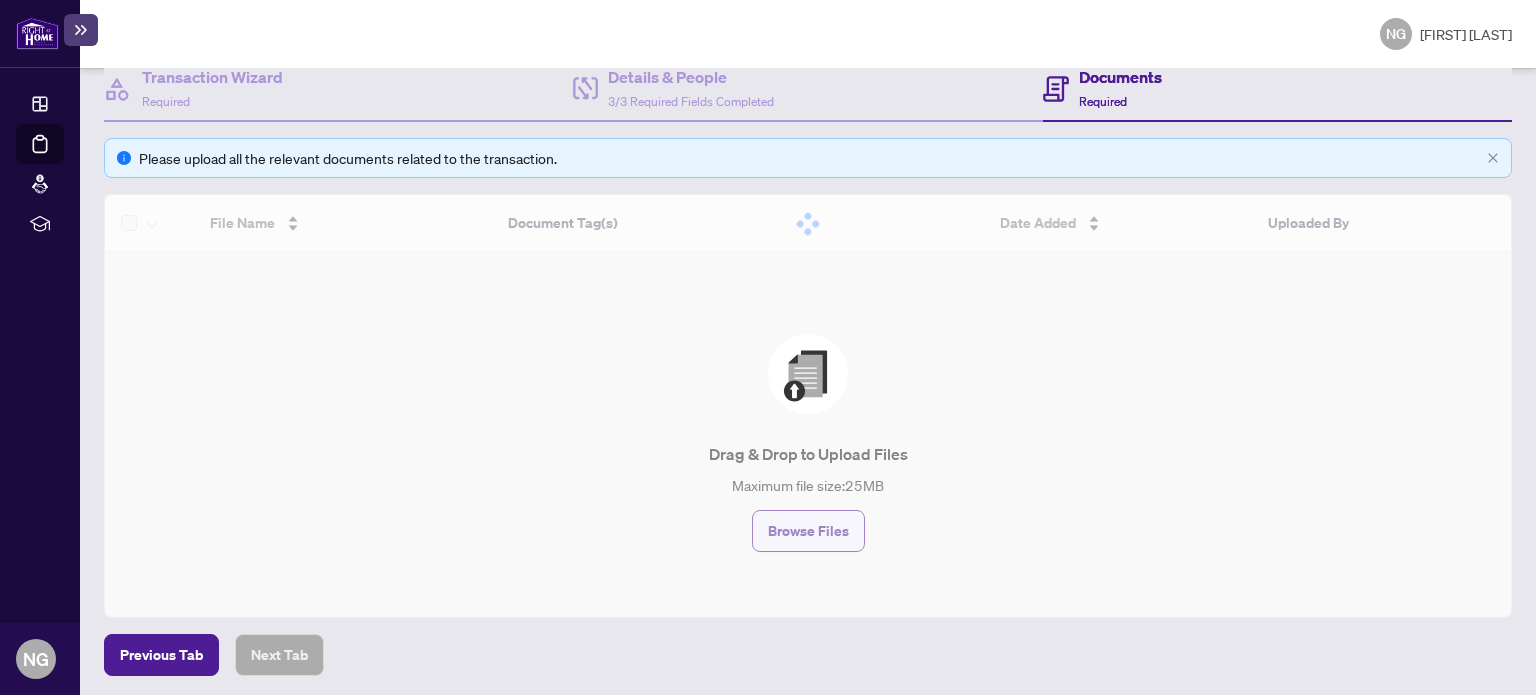 scroll, scrollTop: 147, scrollLeft: 0, axis: vertical 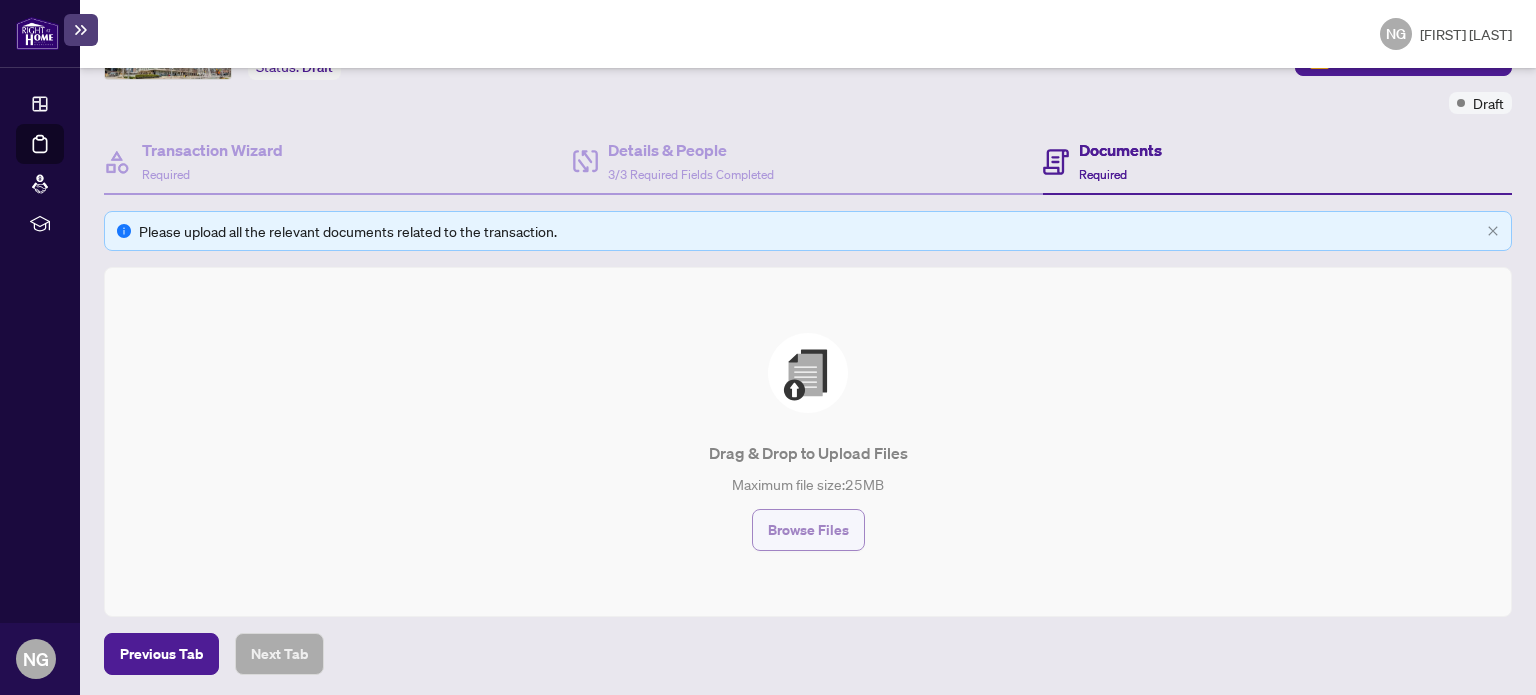click on "Browse Files" at bounding box center [808, 530] 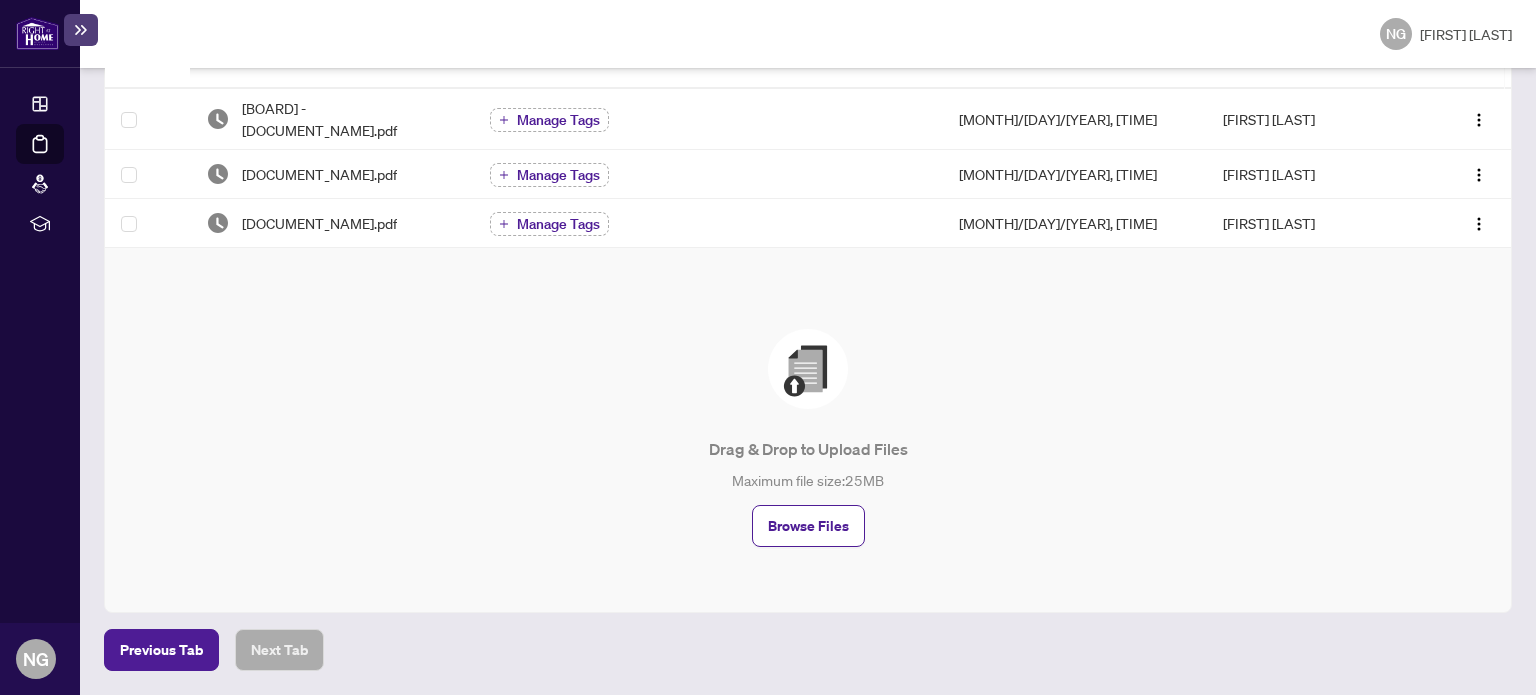 scroll, scrollTop: 0, scrollLeft: 0, axis: both 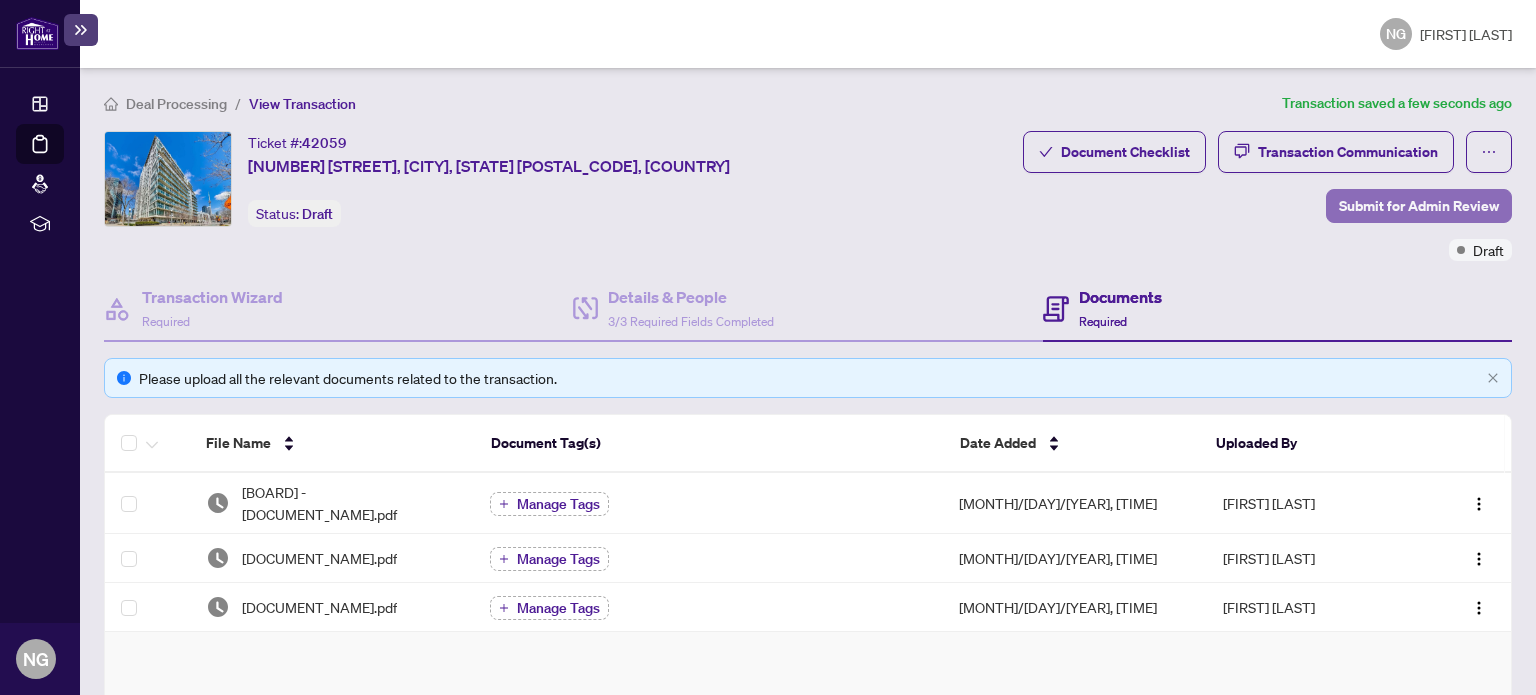 click on "Submit for Admin Review" at bounding box center [1419, 206] 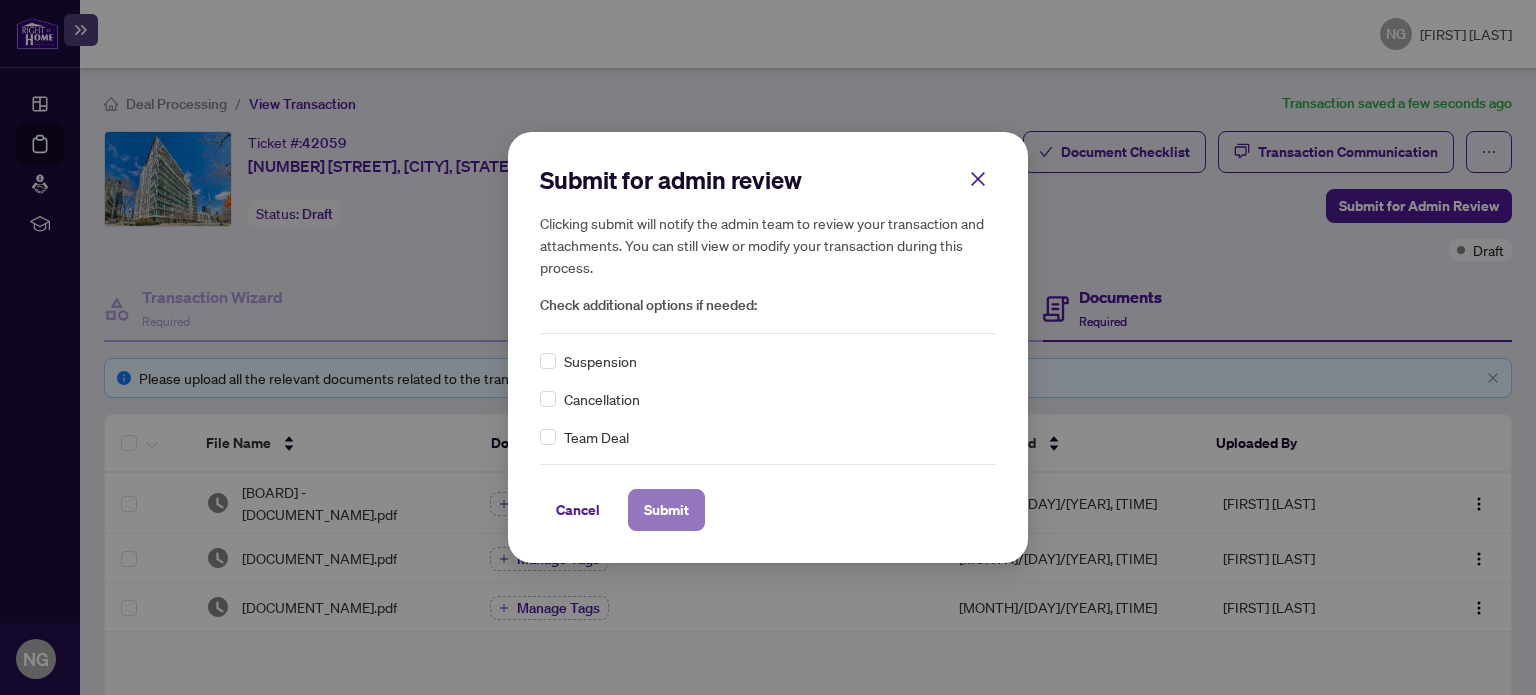 click on "Submit" at bounding box center [666, 510] 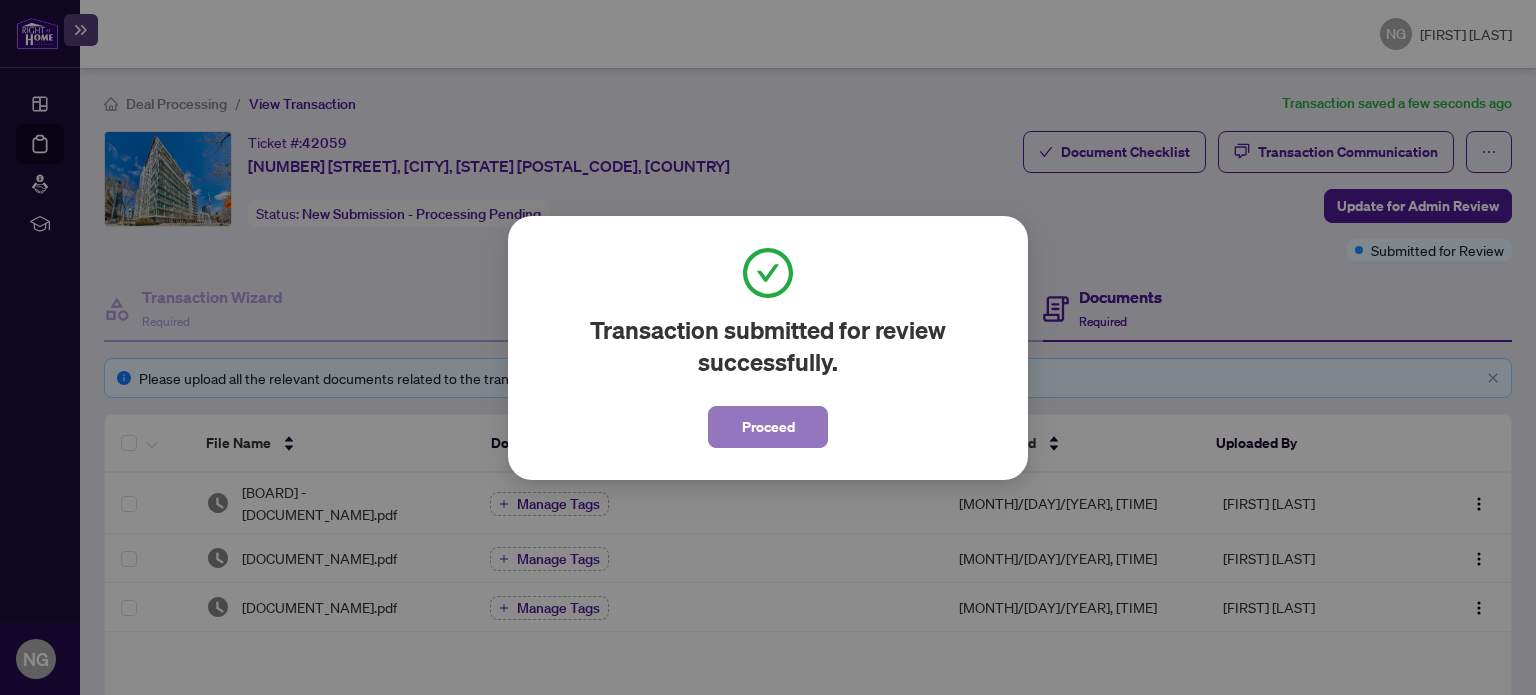 click on "Proceed" at bounding box center (768, 427) 